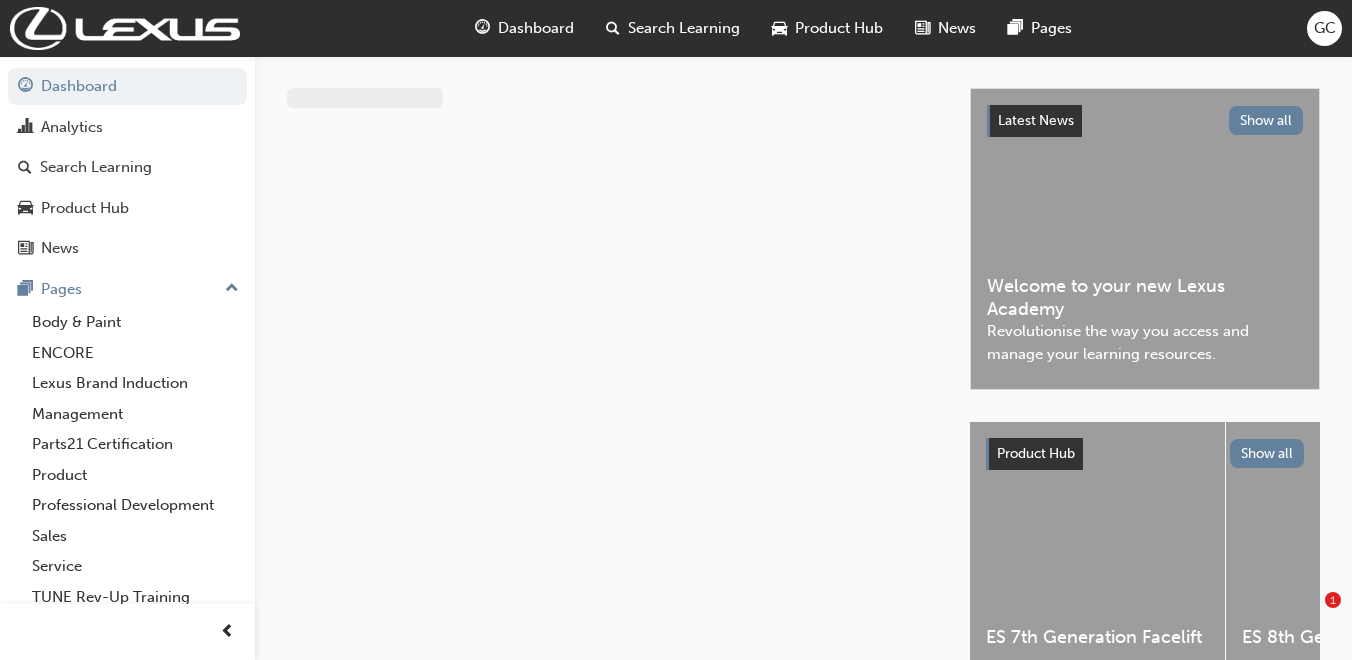 scroll, scrollTop: 0, scrollLeft: 0, axis: both 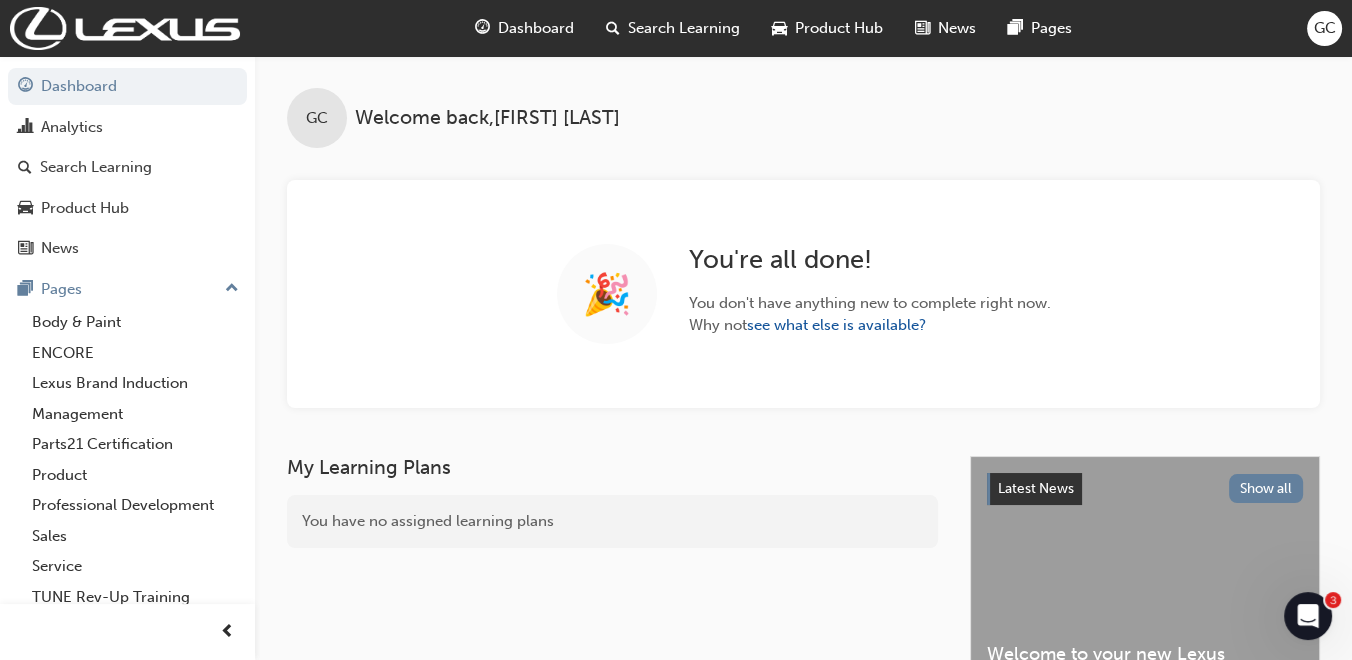 click on "Search Learning" at bounding box center (684, 28) 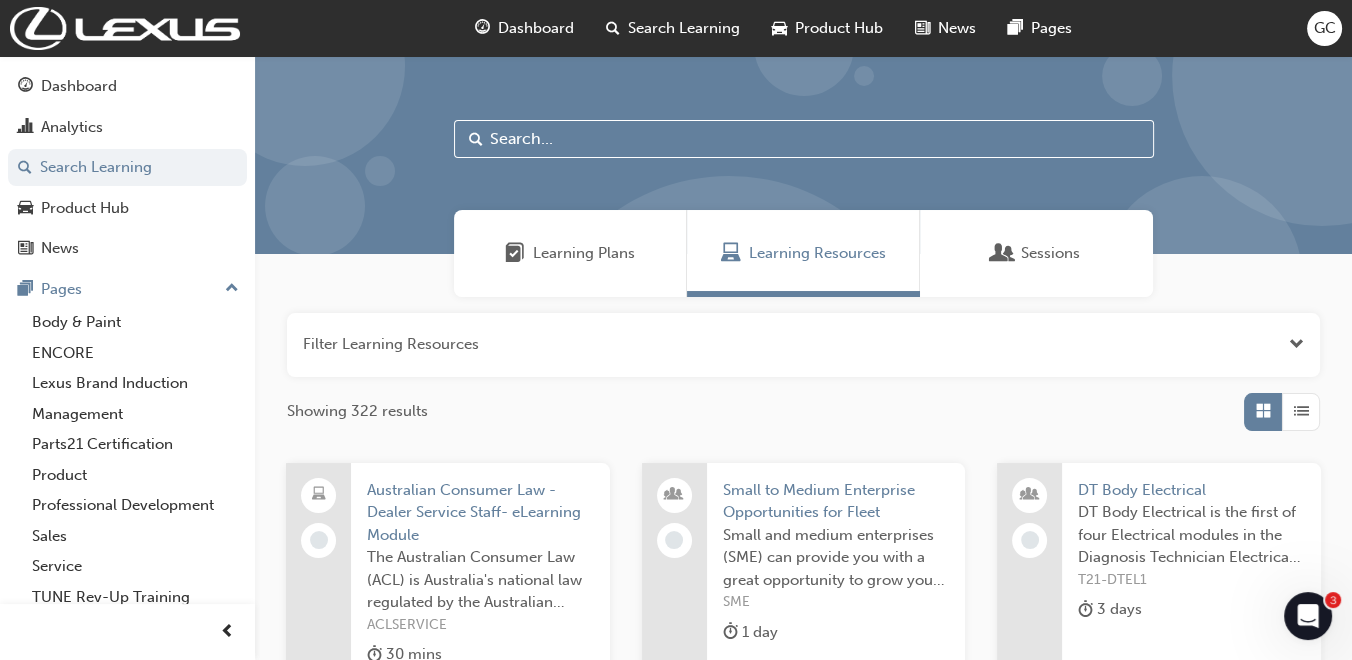 click at bounding box center (803, 345) 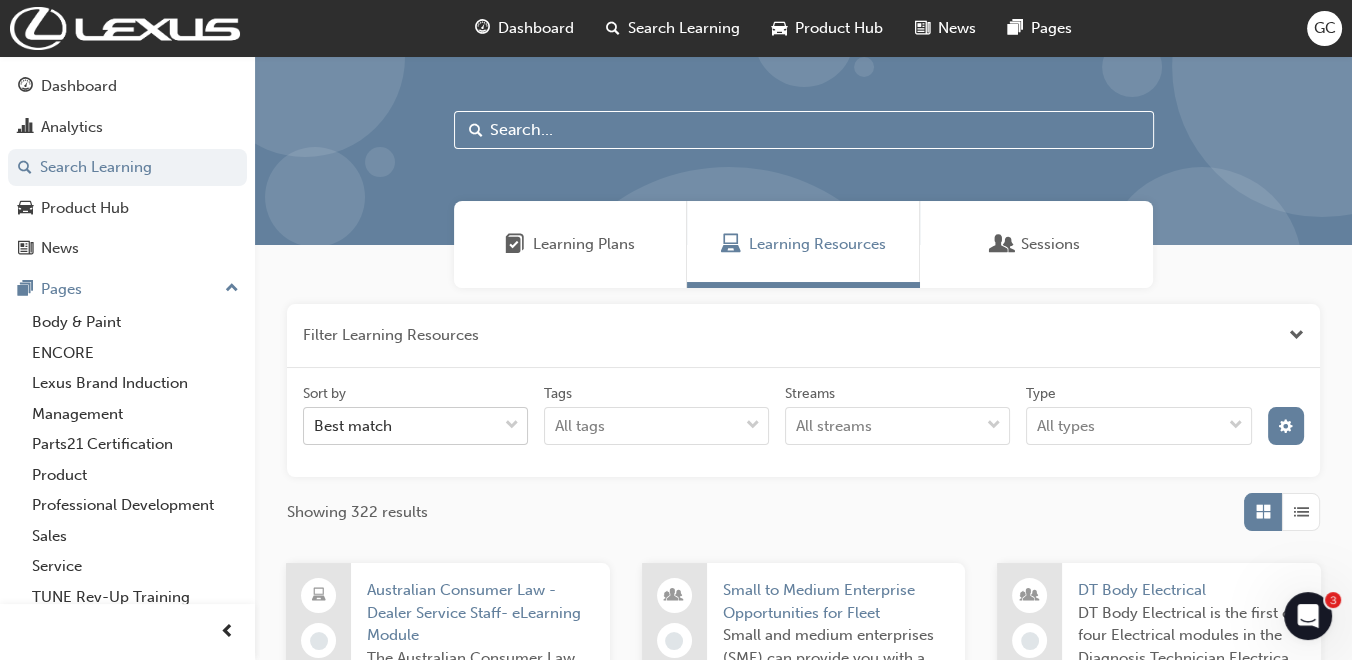 click on "Best match" at bounding box center [353, 426] 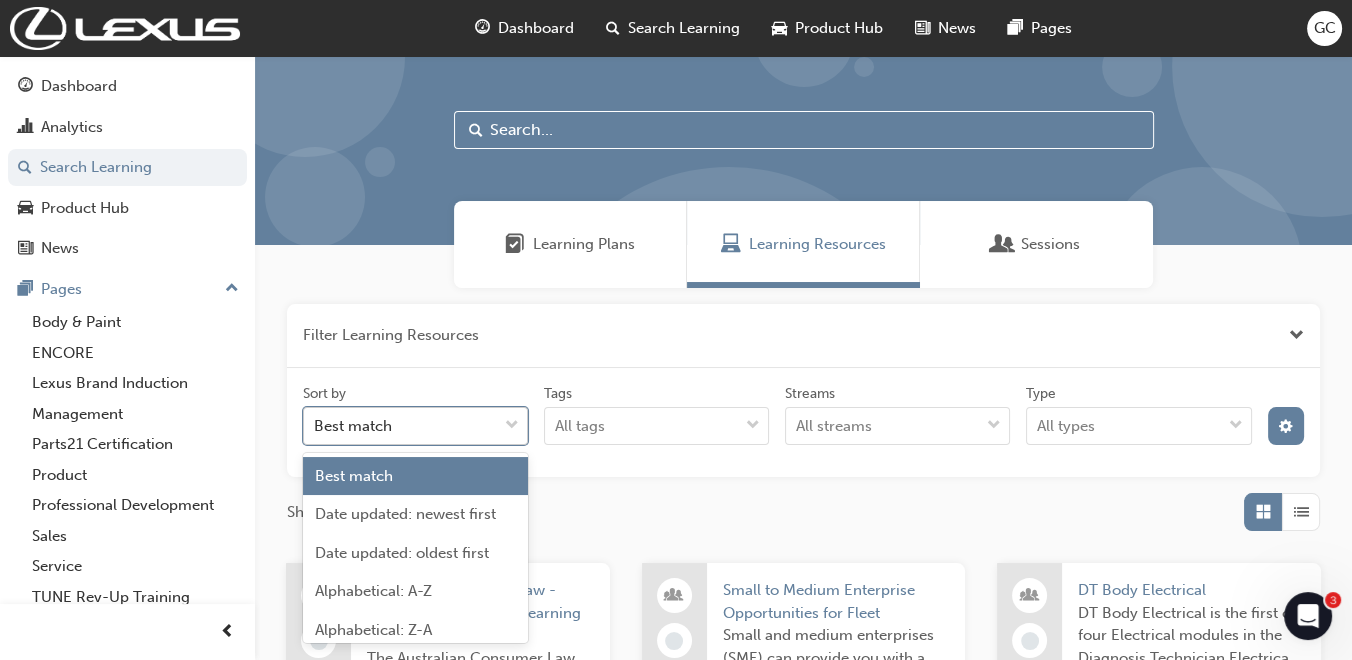 scroll, scrollTop: 10, scrollLeft: 0, axis: vertical 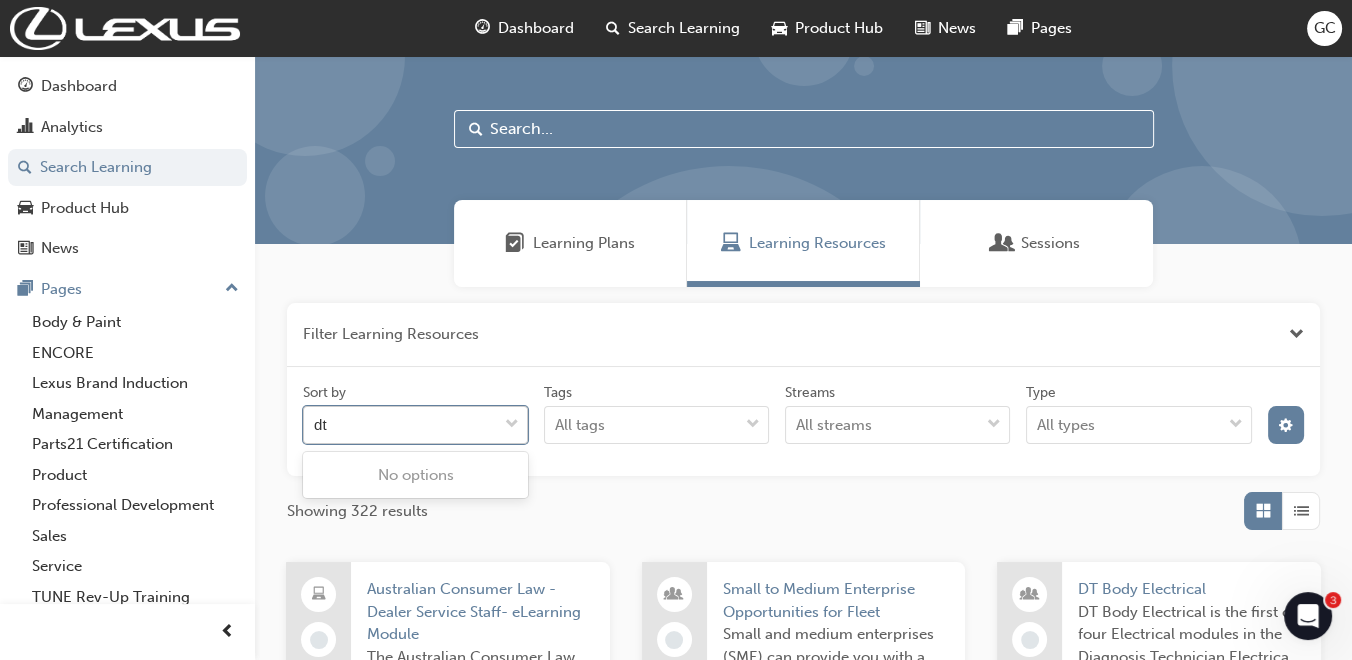 type on "dt" 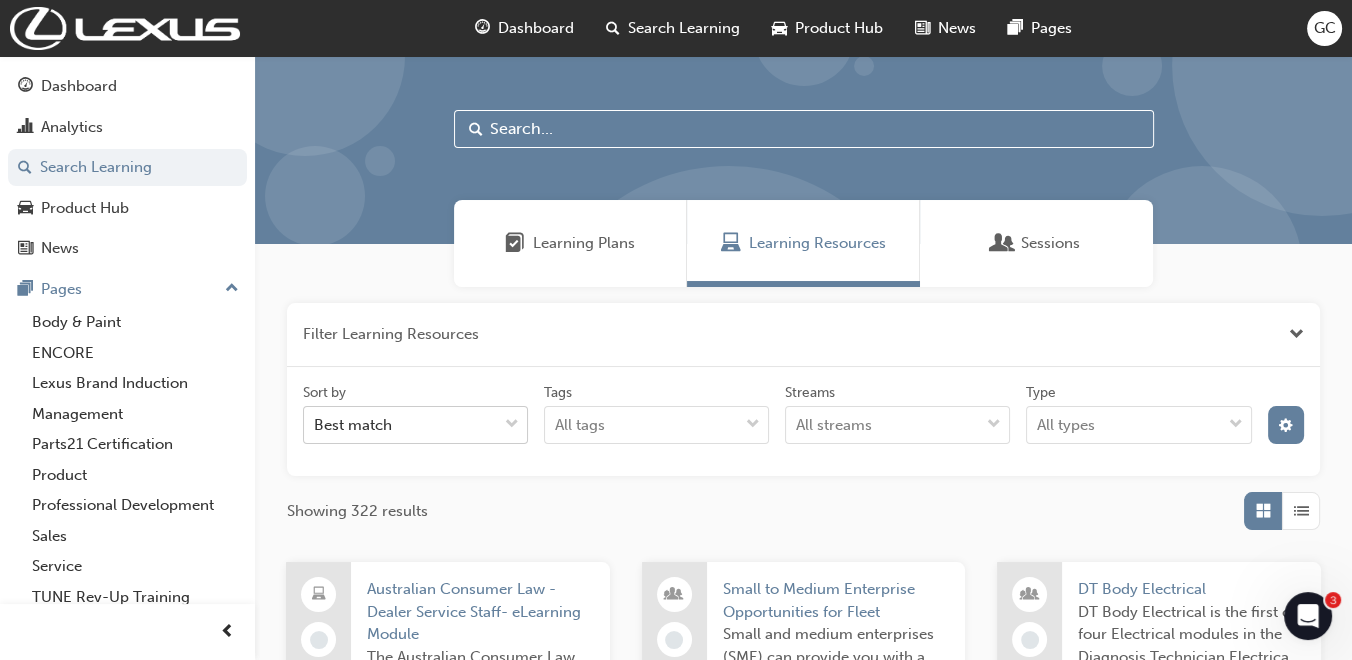 click at bounding box center [1308, 616] 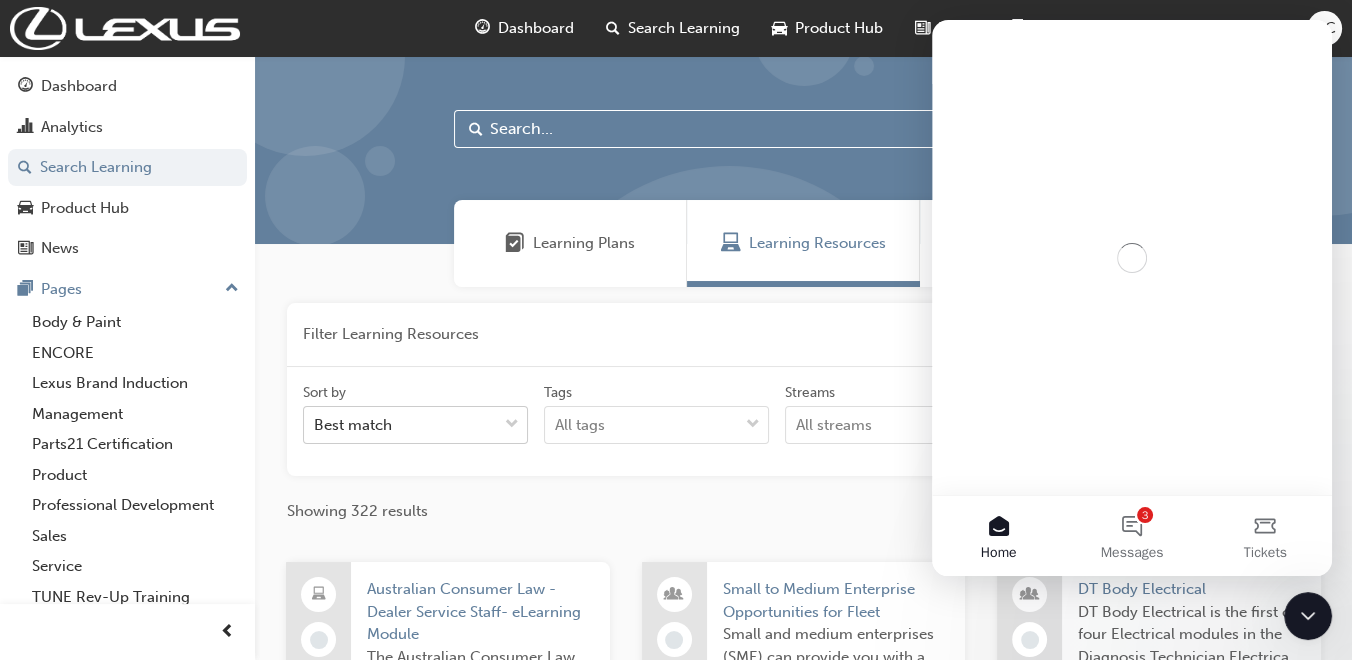 scroll, scrollTop: 0, scrollLeft: 0, axis: both 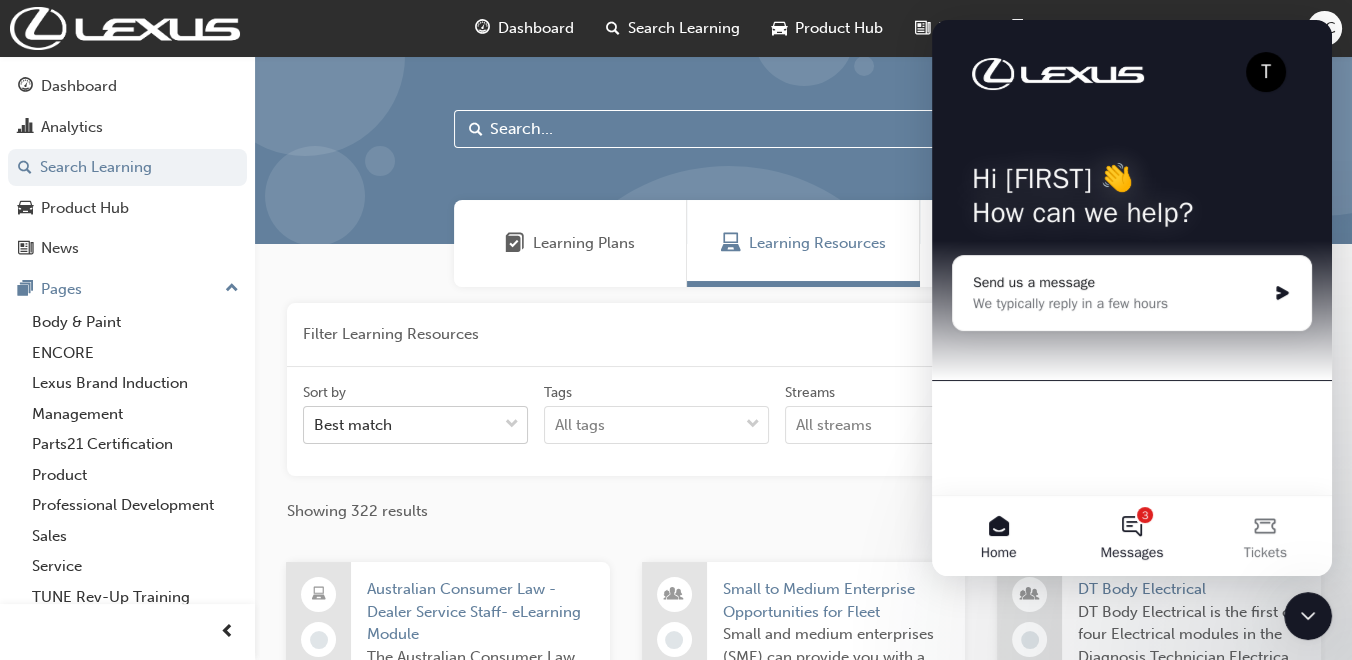 click on "3 Messages" at bounding box center [1131, 536] 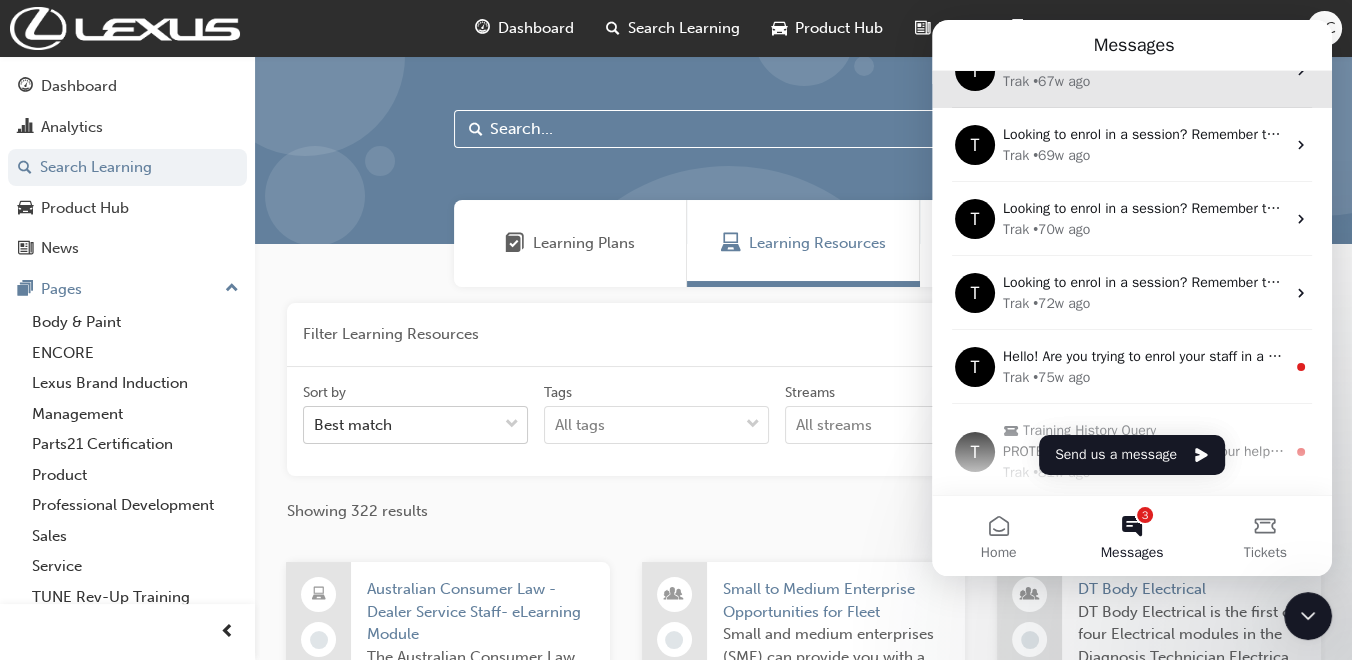 scroll, scrollTop: 415, scrollLeft: 0, axis: vertical 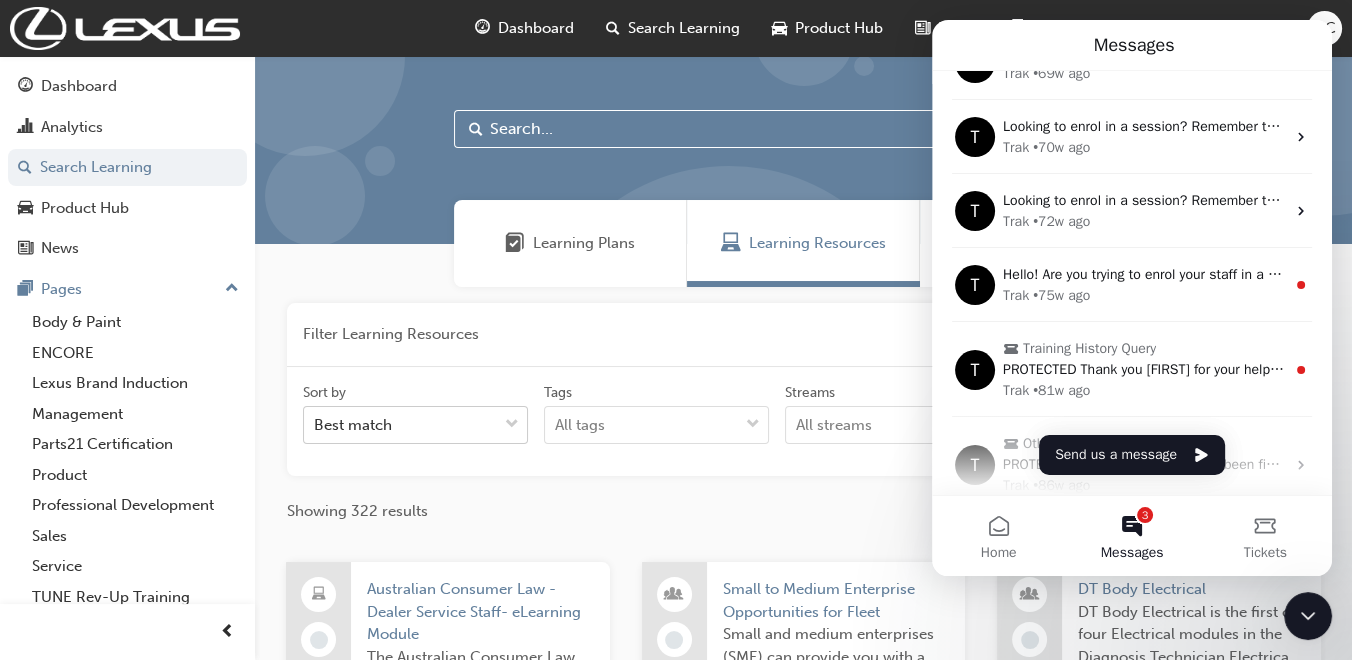 click at bounding box center (380, 161) 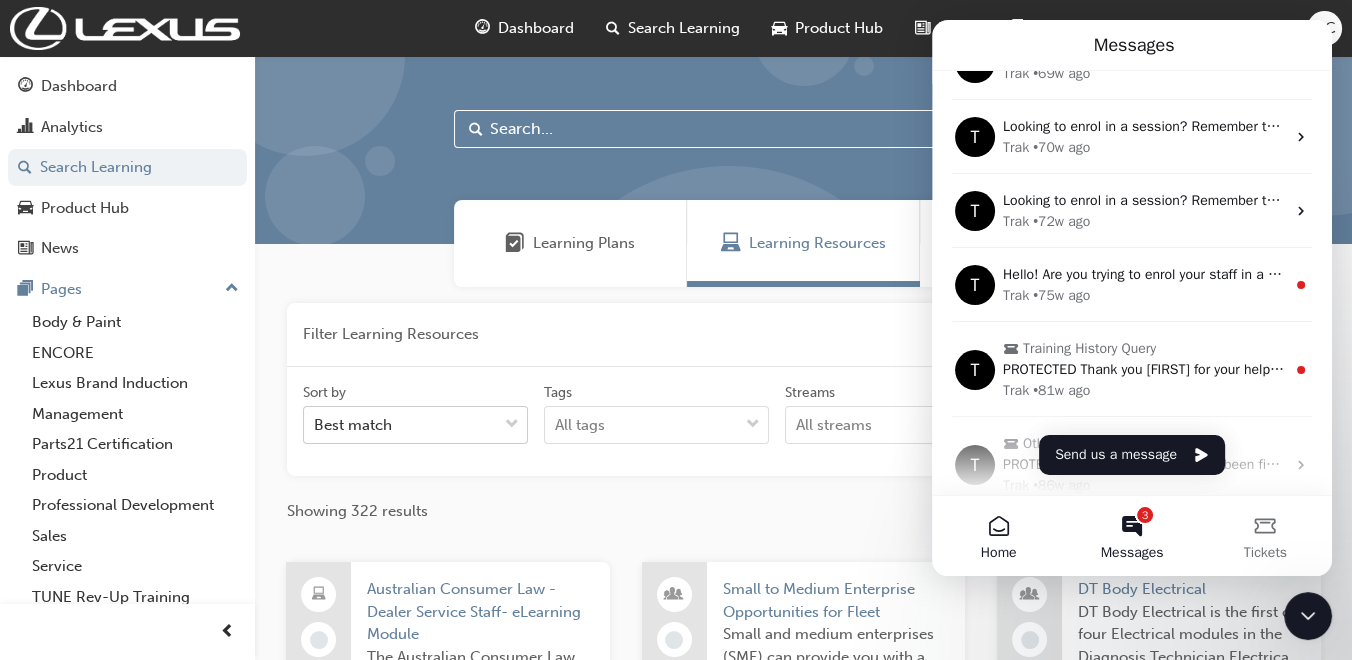 click on "Home" at bounding box center [999, 553] 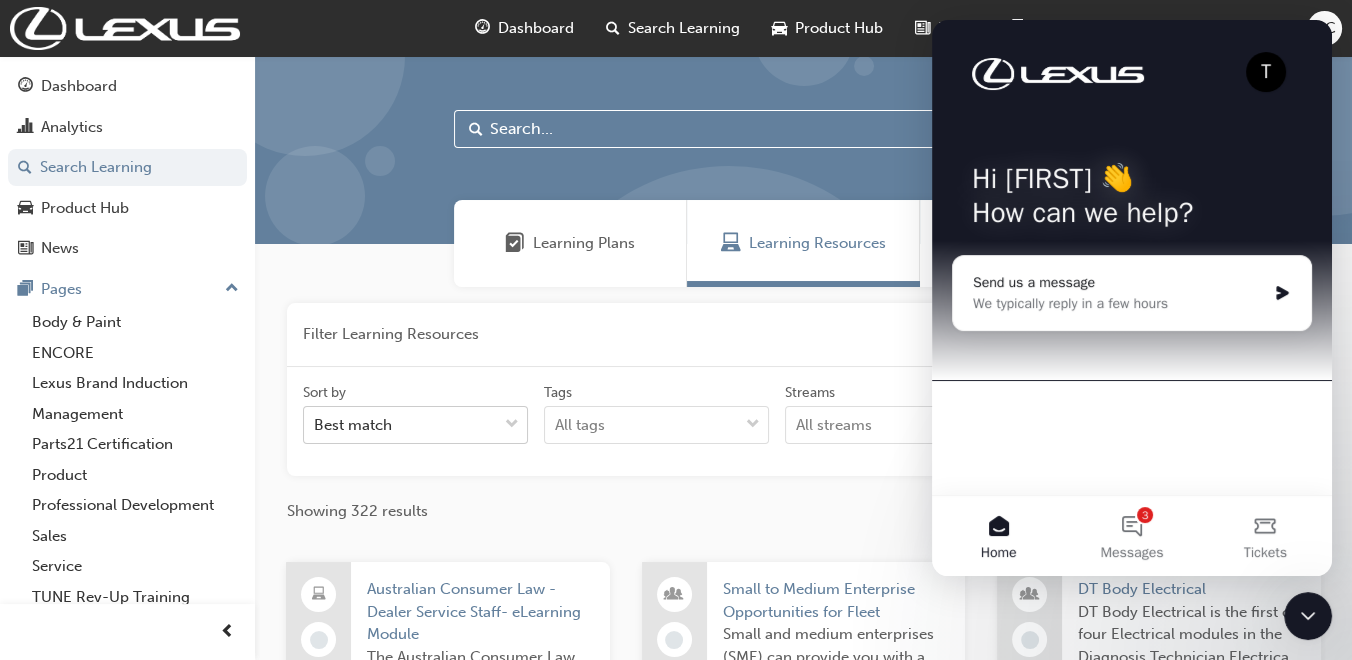 click at bounding box center [305, 56] 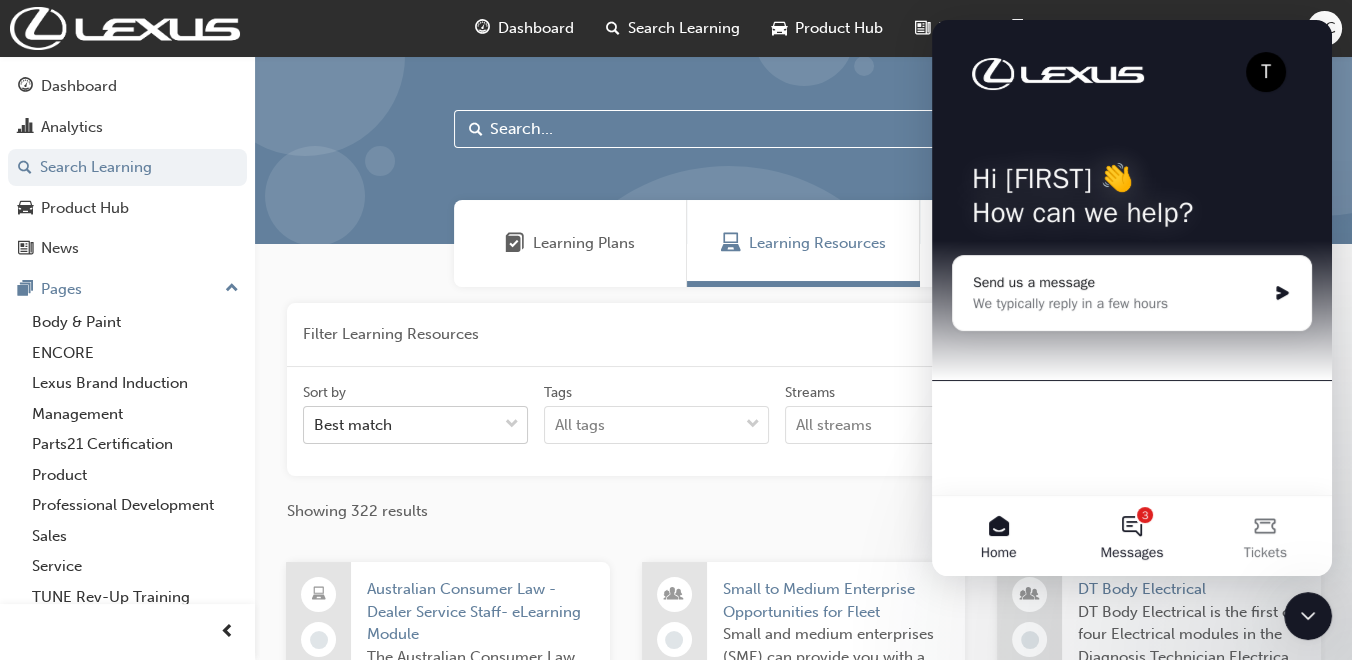 click on "3 Messages" at bounding box center (1131, 536) 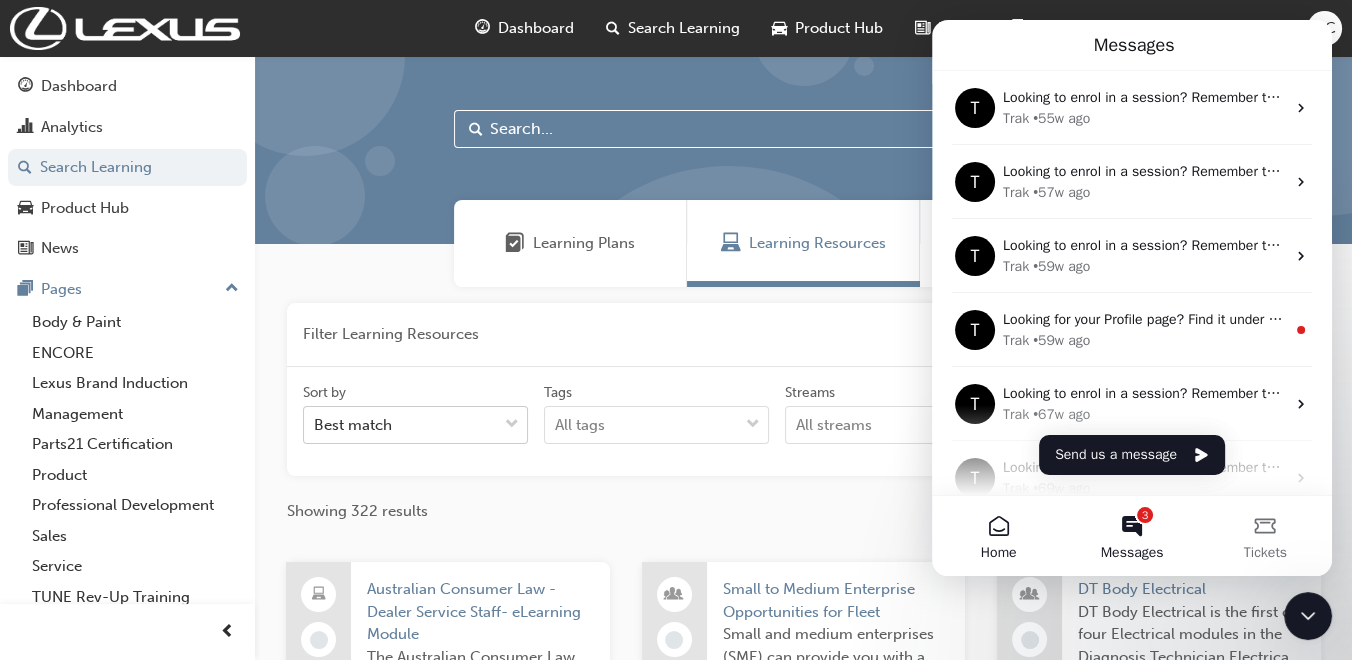 click on "Home" at bounding box center [999, 553] 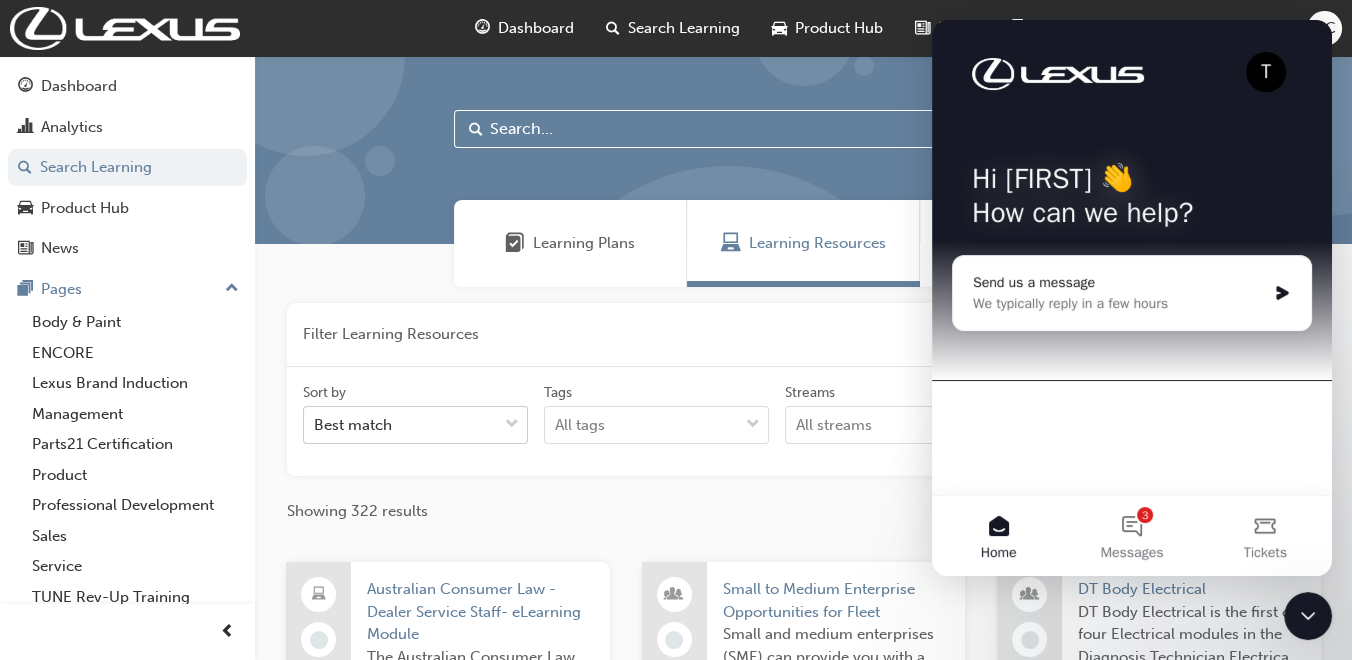 click on "Home" at bounding box center (999, 553) 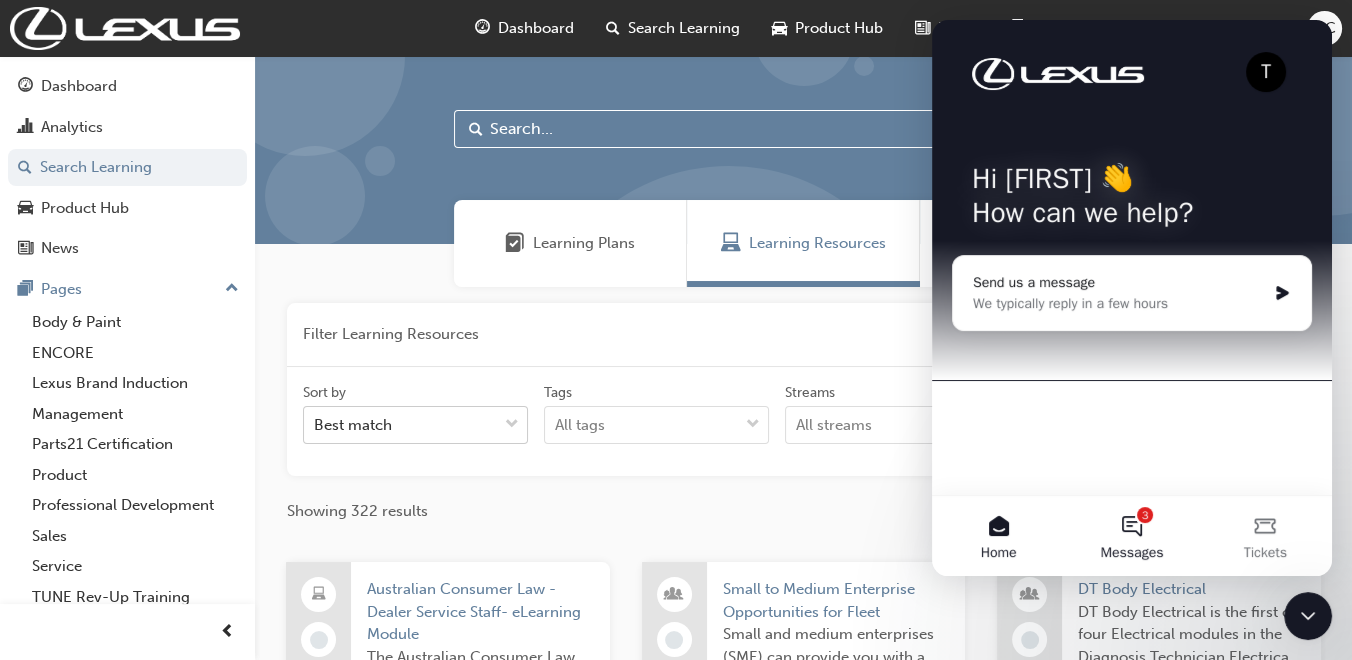 click on "3 Messages" at bounding box center (1131, 536) 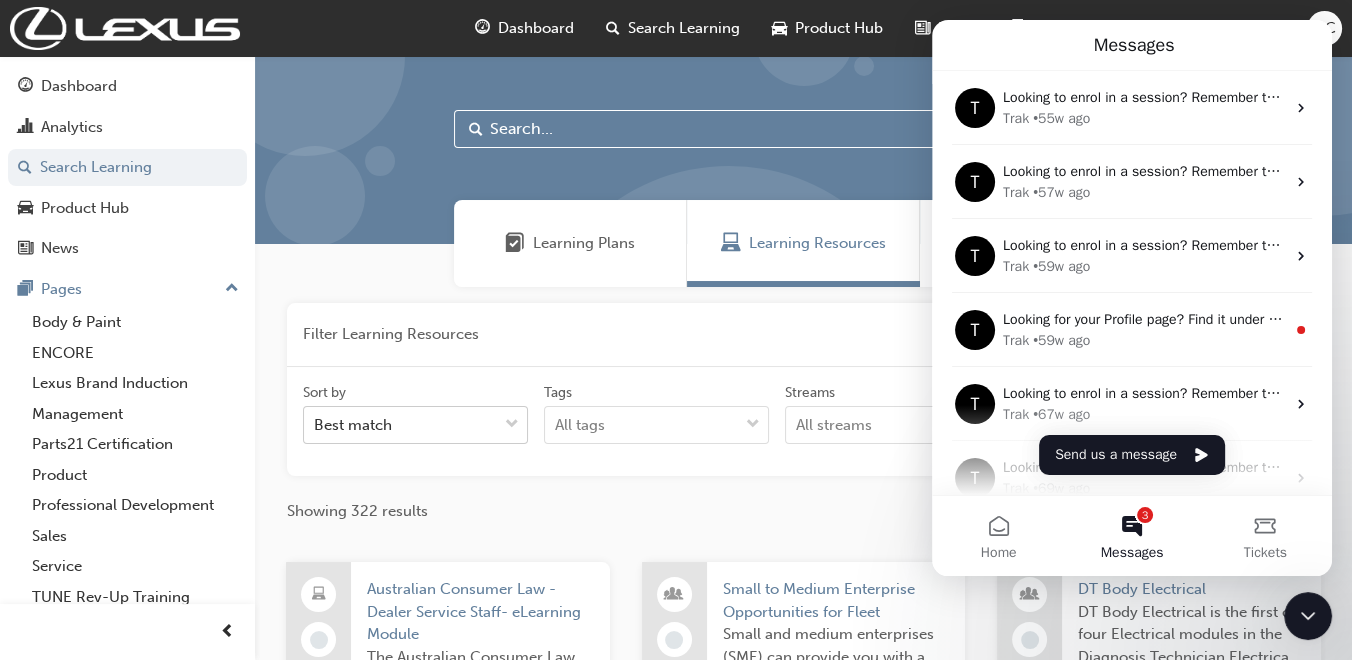 click on "3 Messages" at bounding box center [1131, 536] 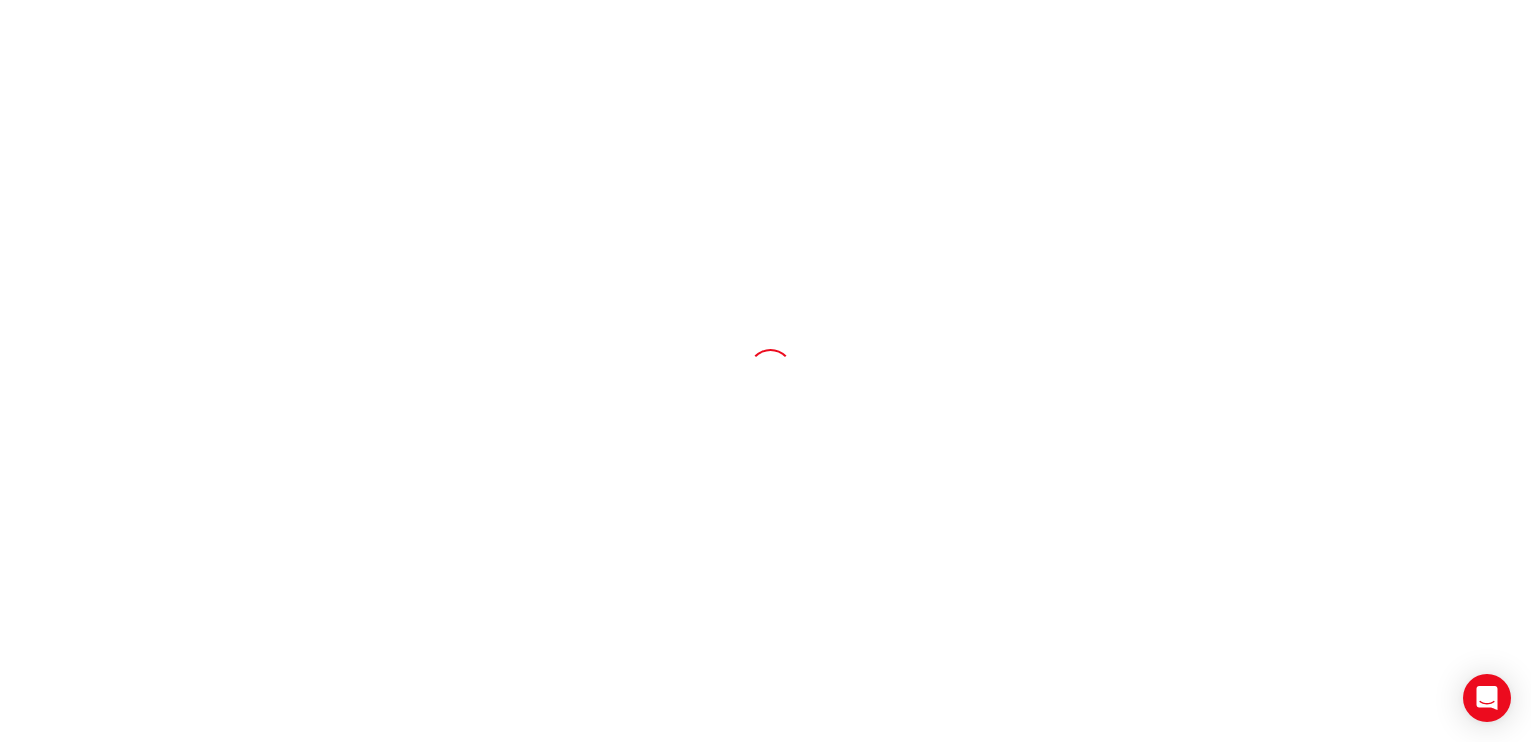 scroll, scrollTop: 0, scrollLeft: 0, axis: both 